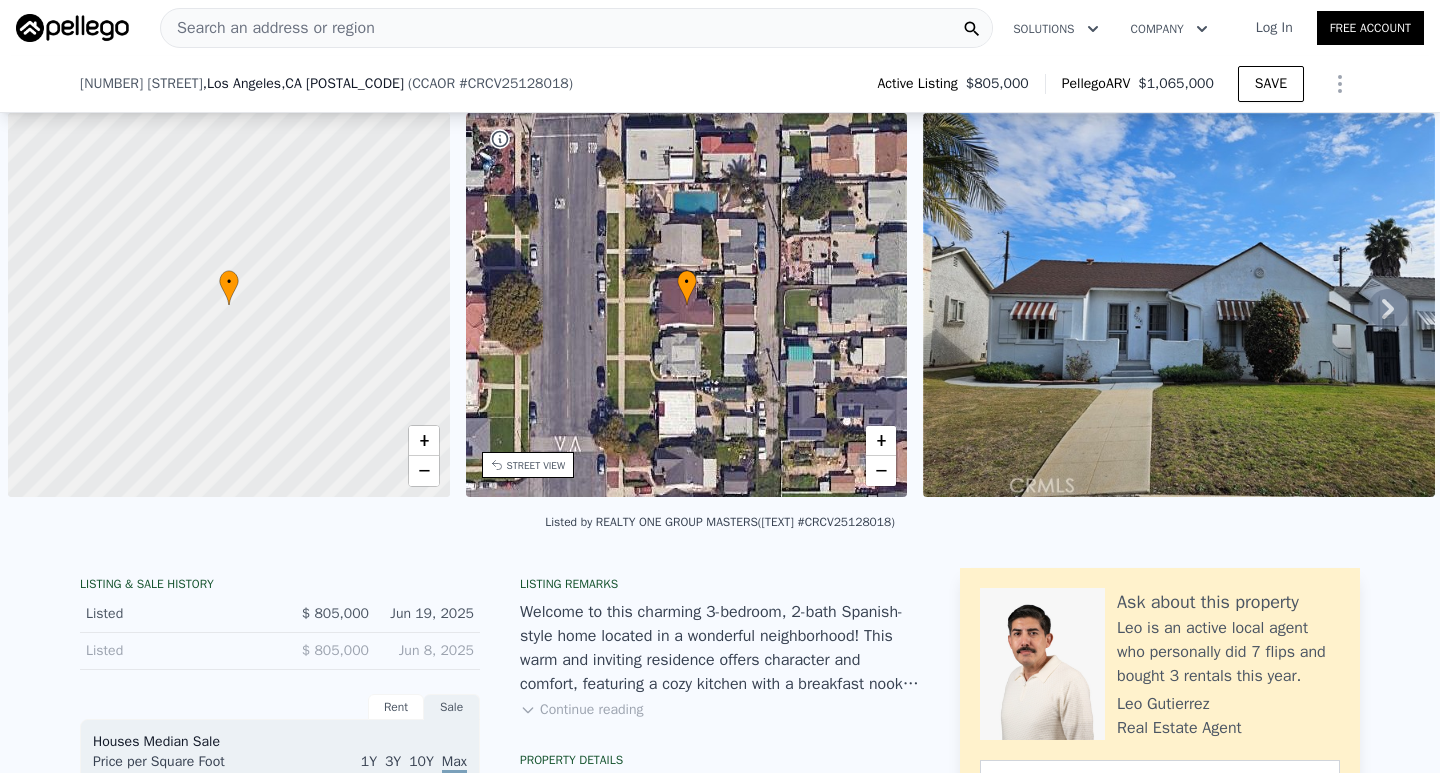 scroll, scrollTop: 0, scrollLeft: 0, axis: both 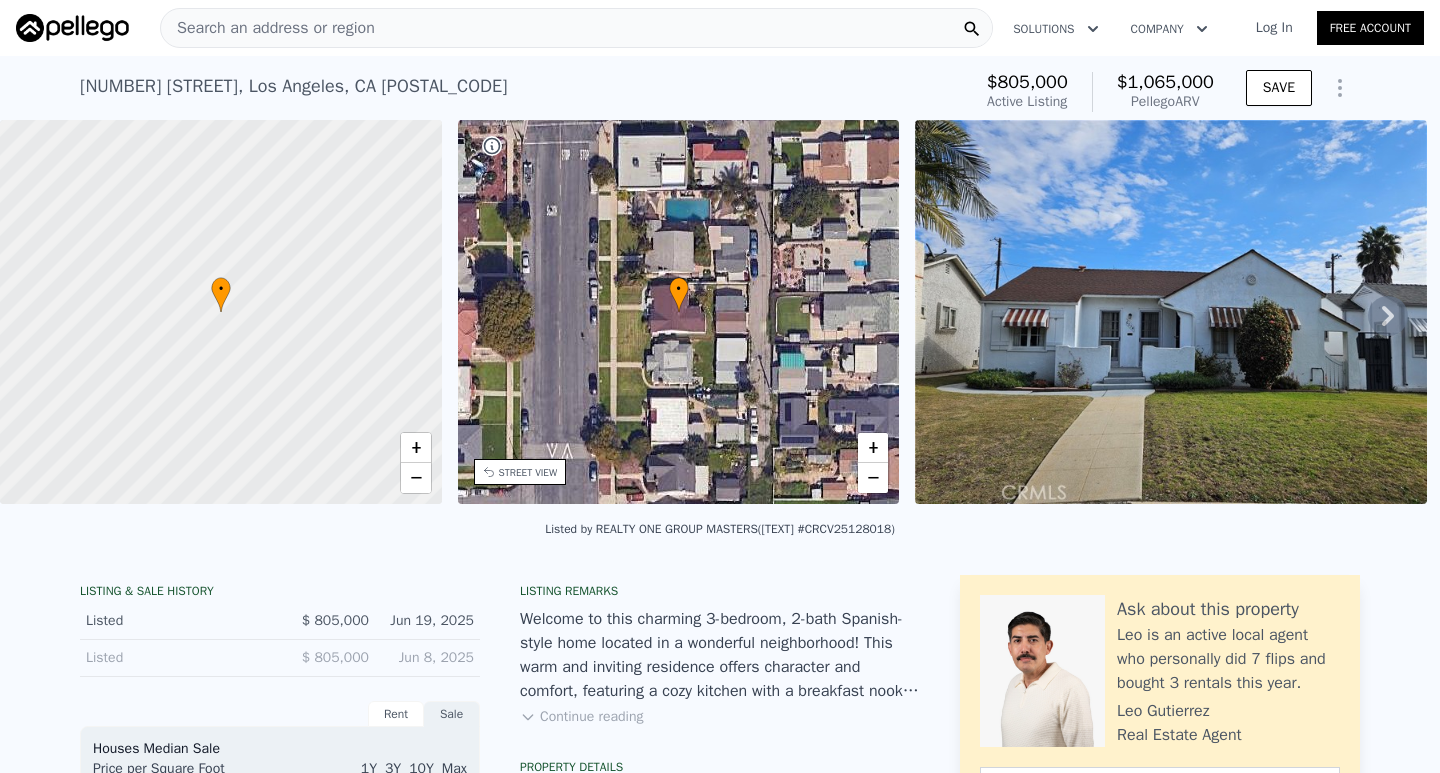 click on "Search an address or region" at bounding box center [268, 28] 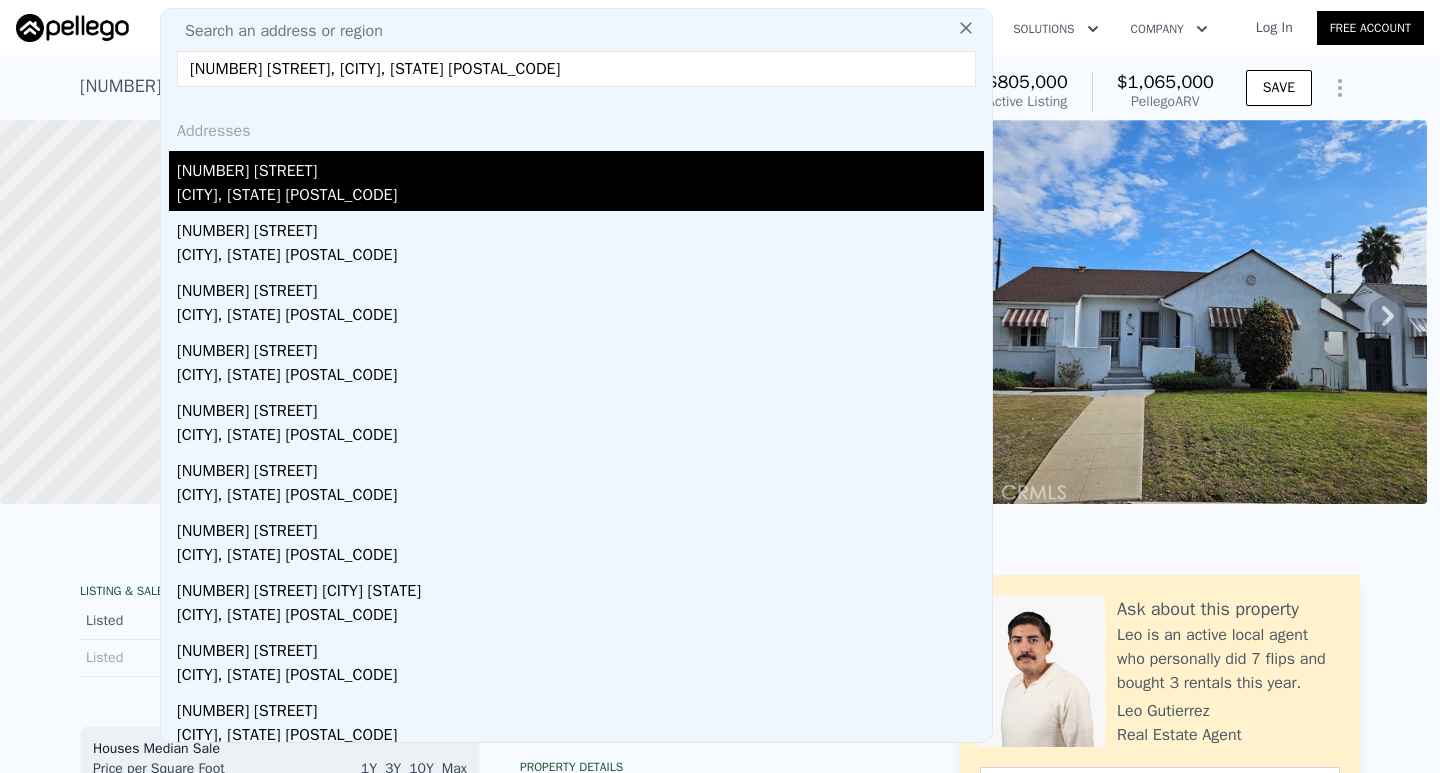 type on "[NUMBER] [STREET], [CITY], [STATE] [POSTAL_CODE]" 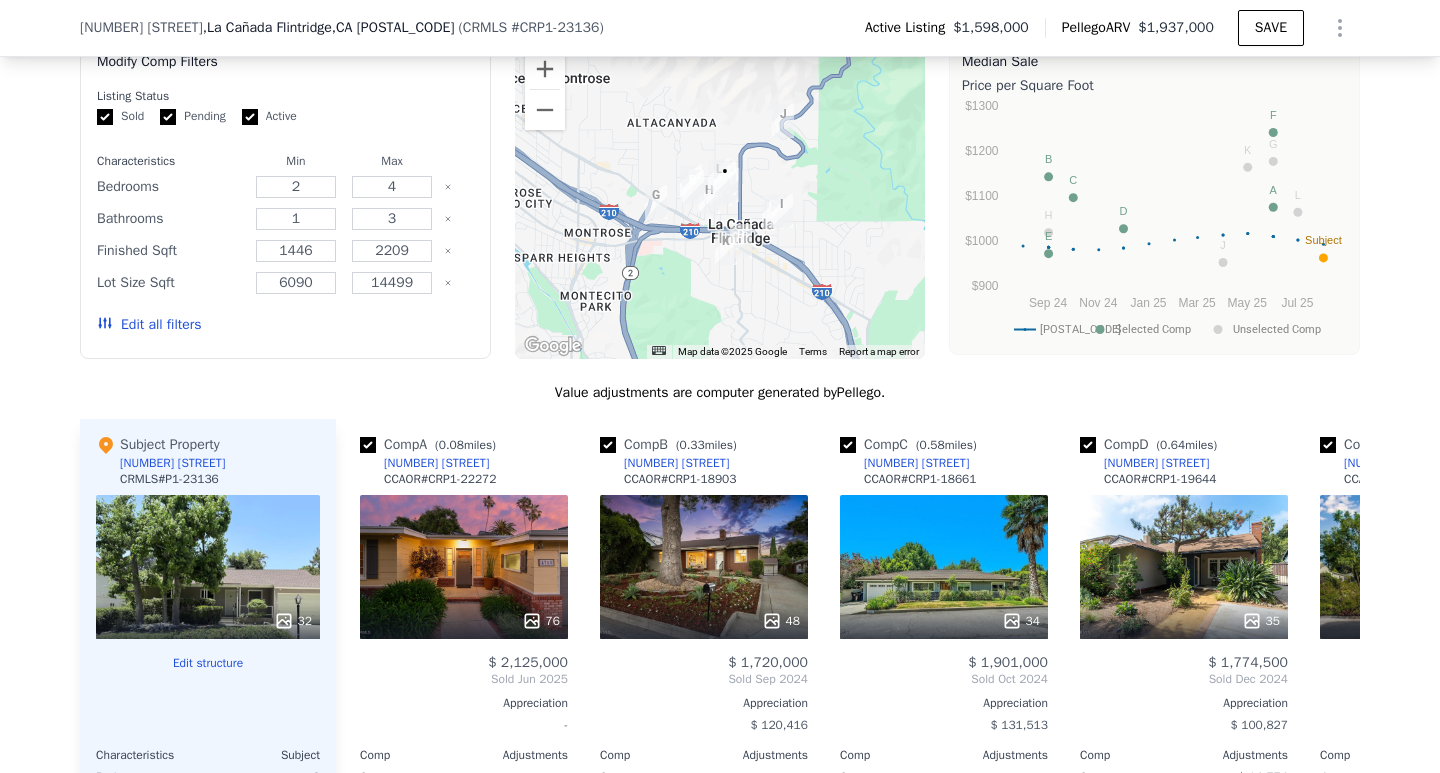 scroll, scrollTop: 1600, scrollLeft: 0, axis: vertical 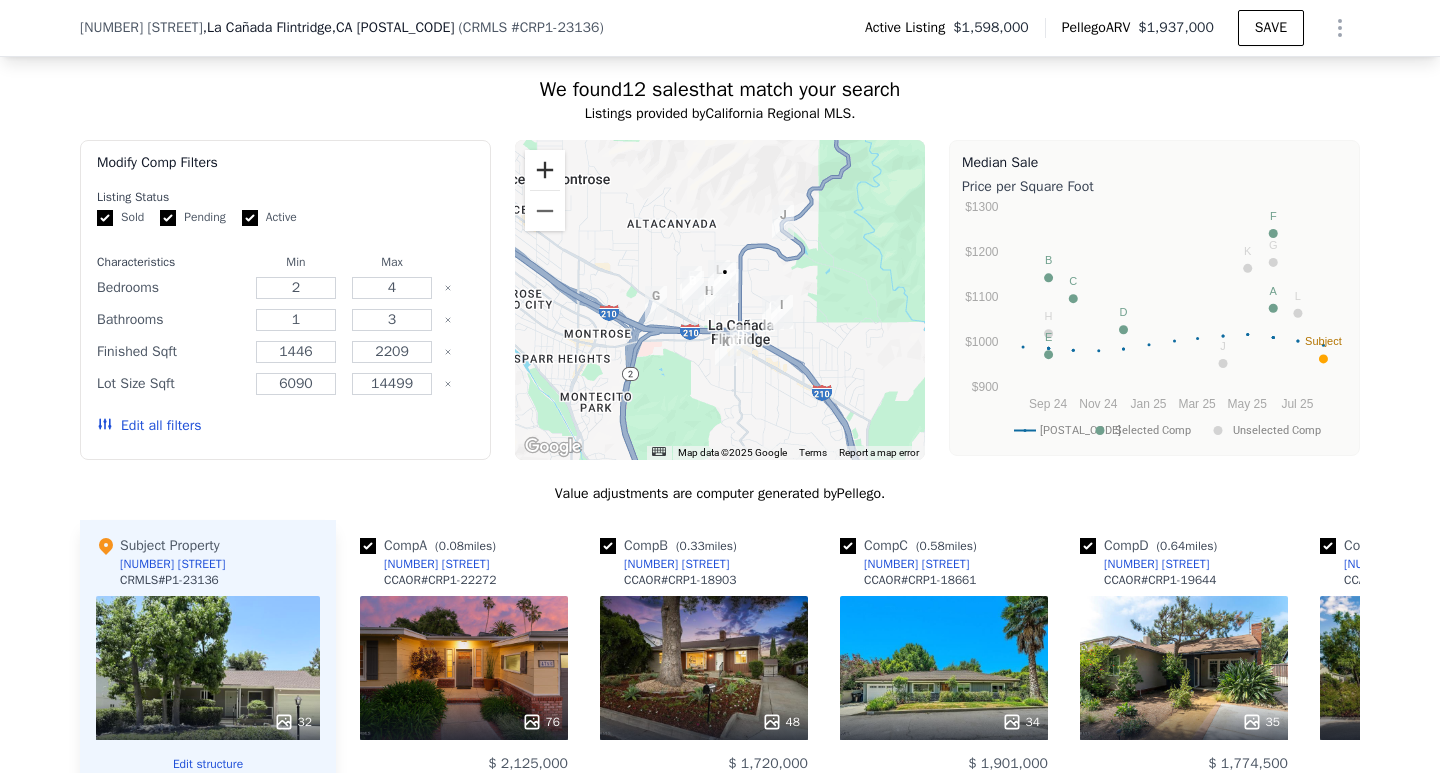 click at bounding box center [545, 170] 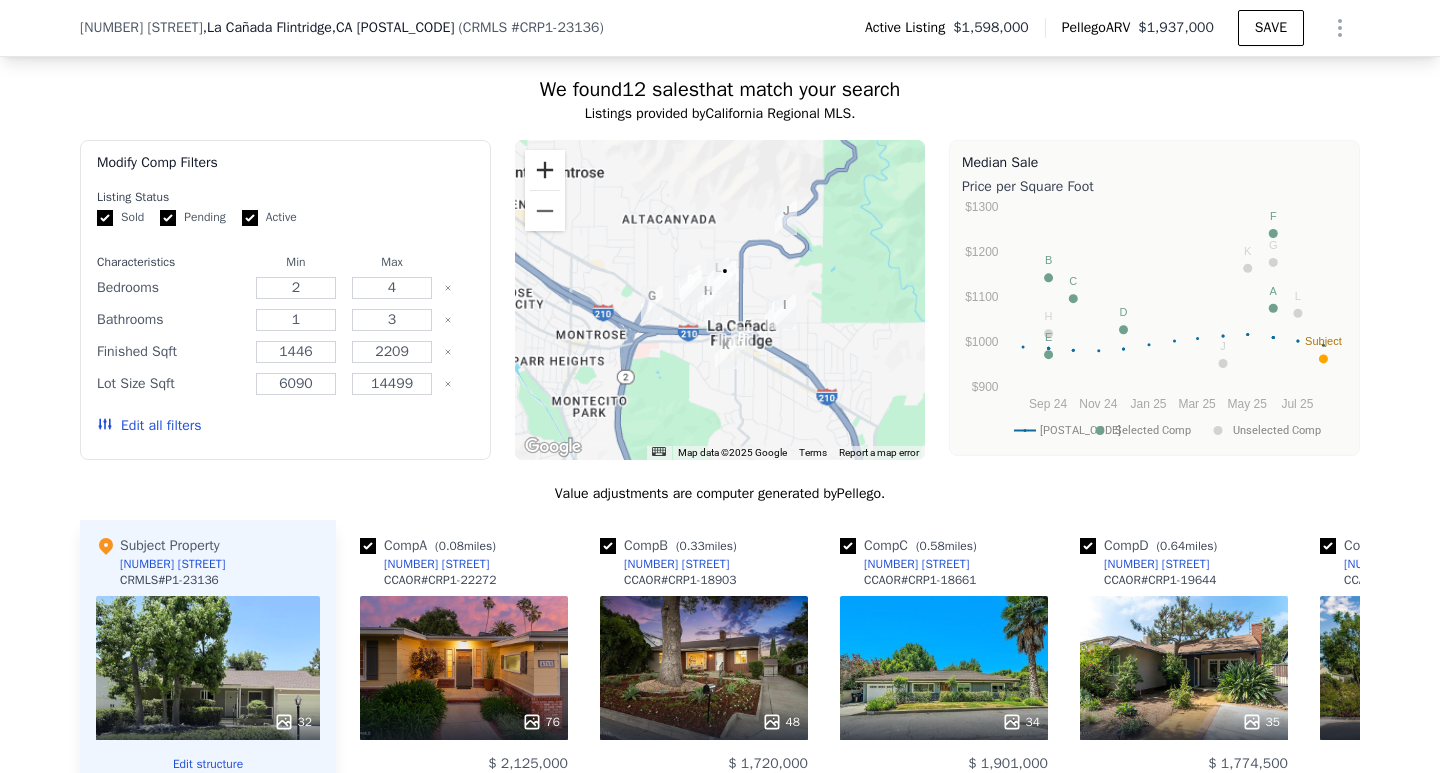 click at bounding box center [545, 170] 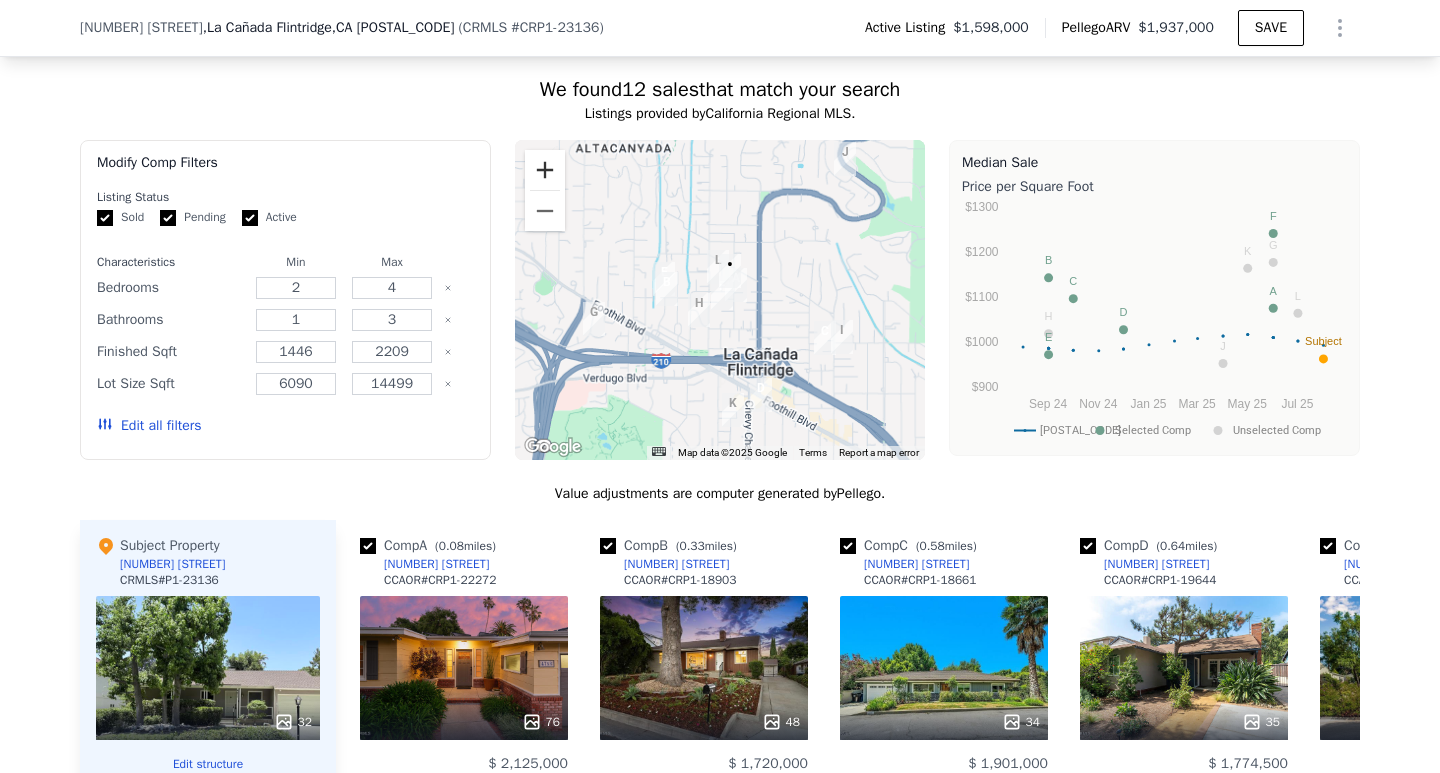 click at bounding box center [545, 170] 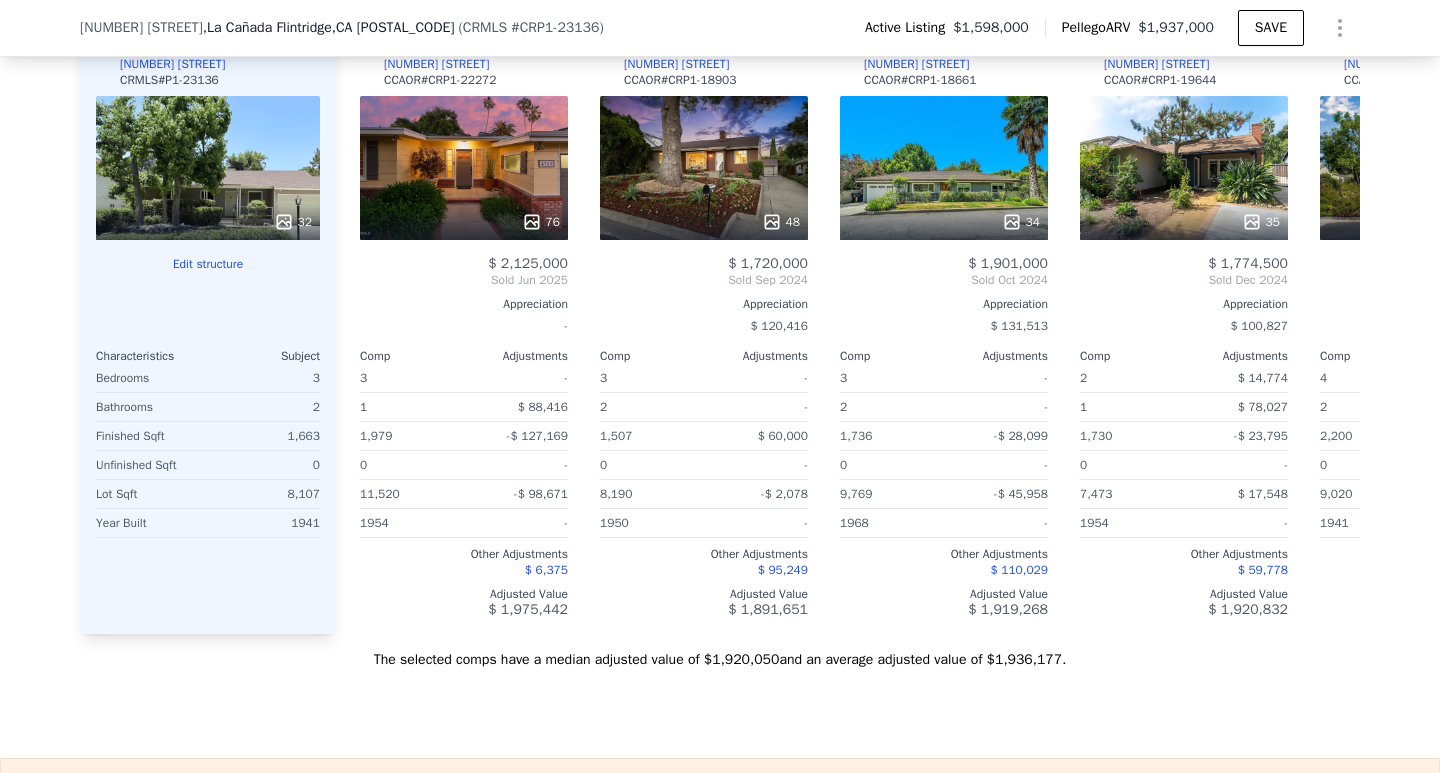 scroll, scrollTop: 2000, scrollLeft: 0, axis: vertical 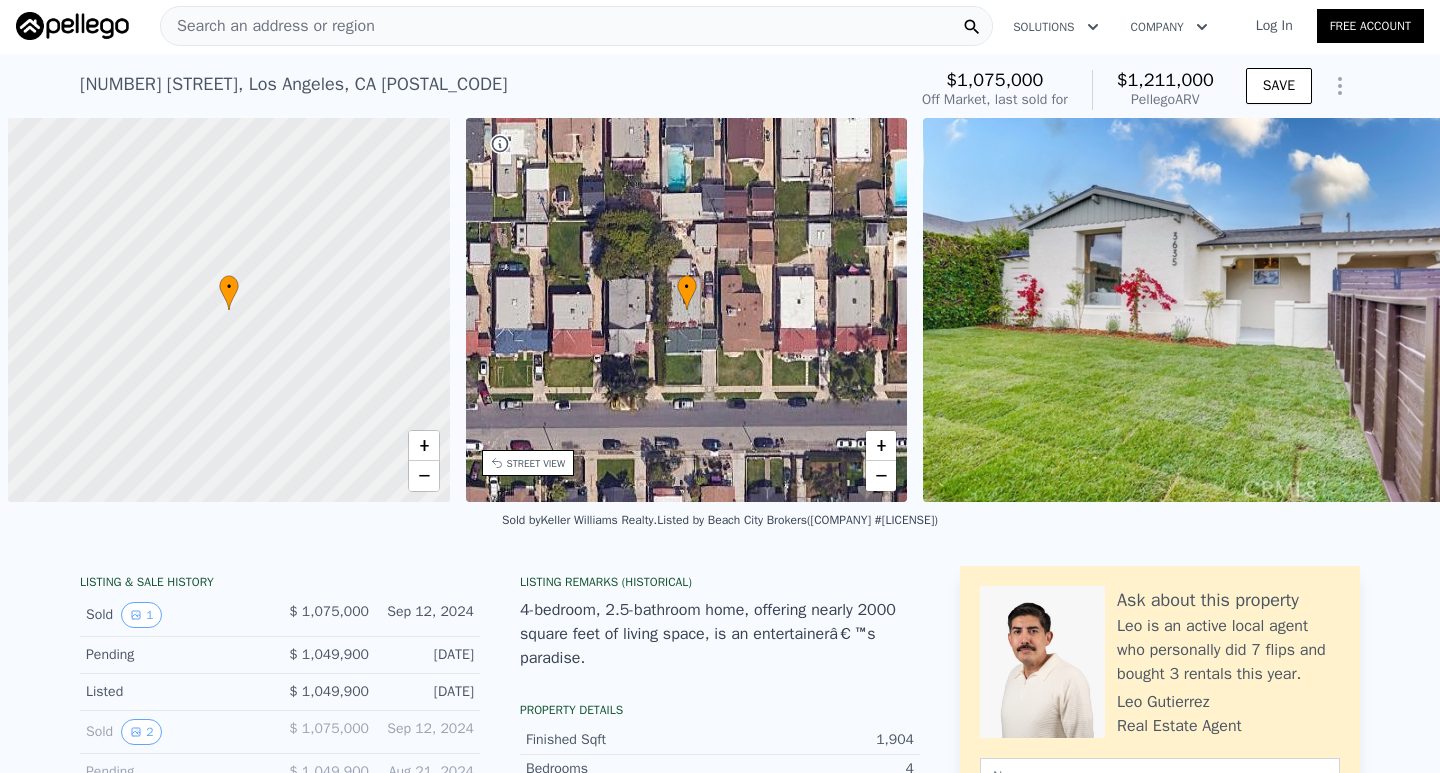 click on "Search an address or region" at bounding box center (268, 26) 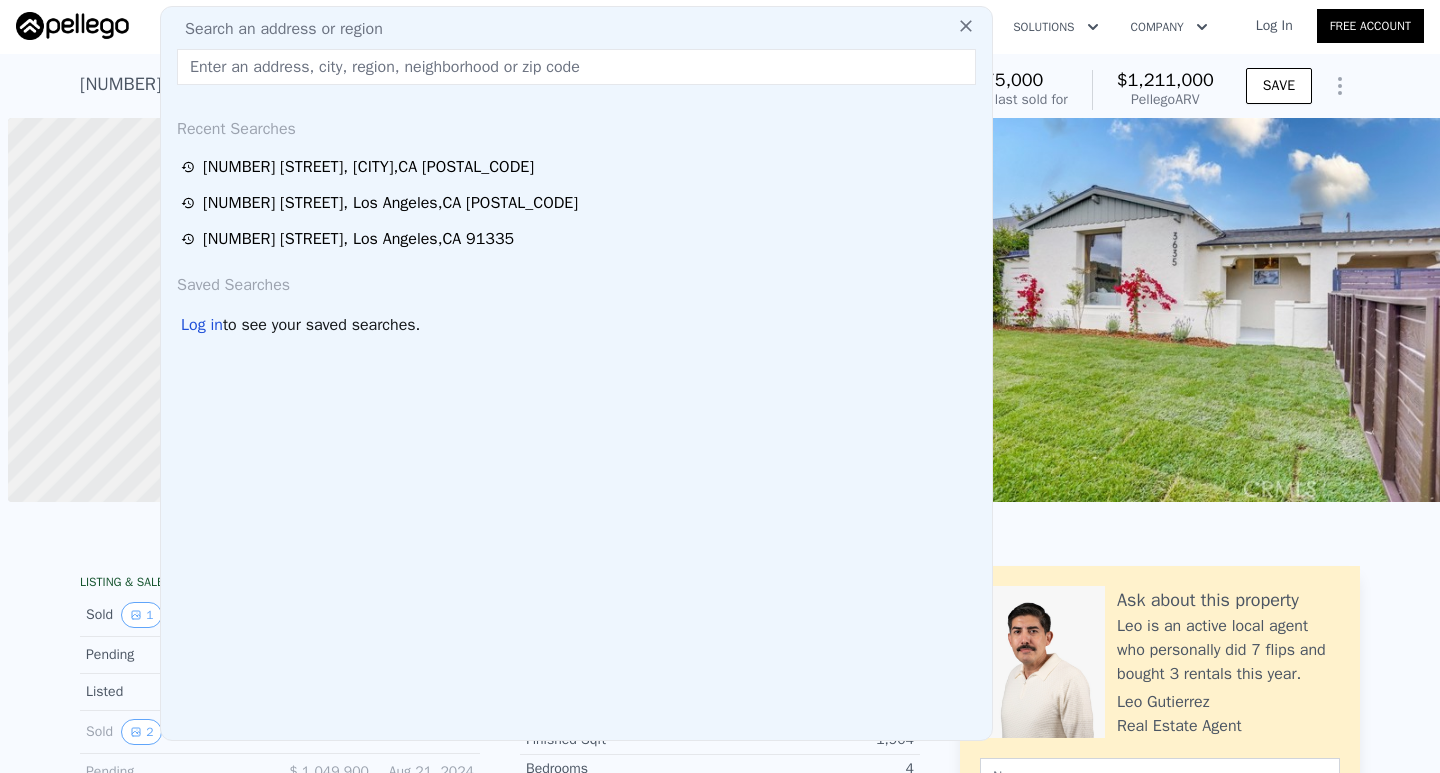 scroll, scrollTop: 0, scrollLeft: 8, axis: horizontal 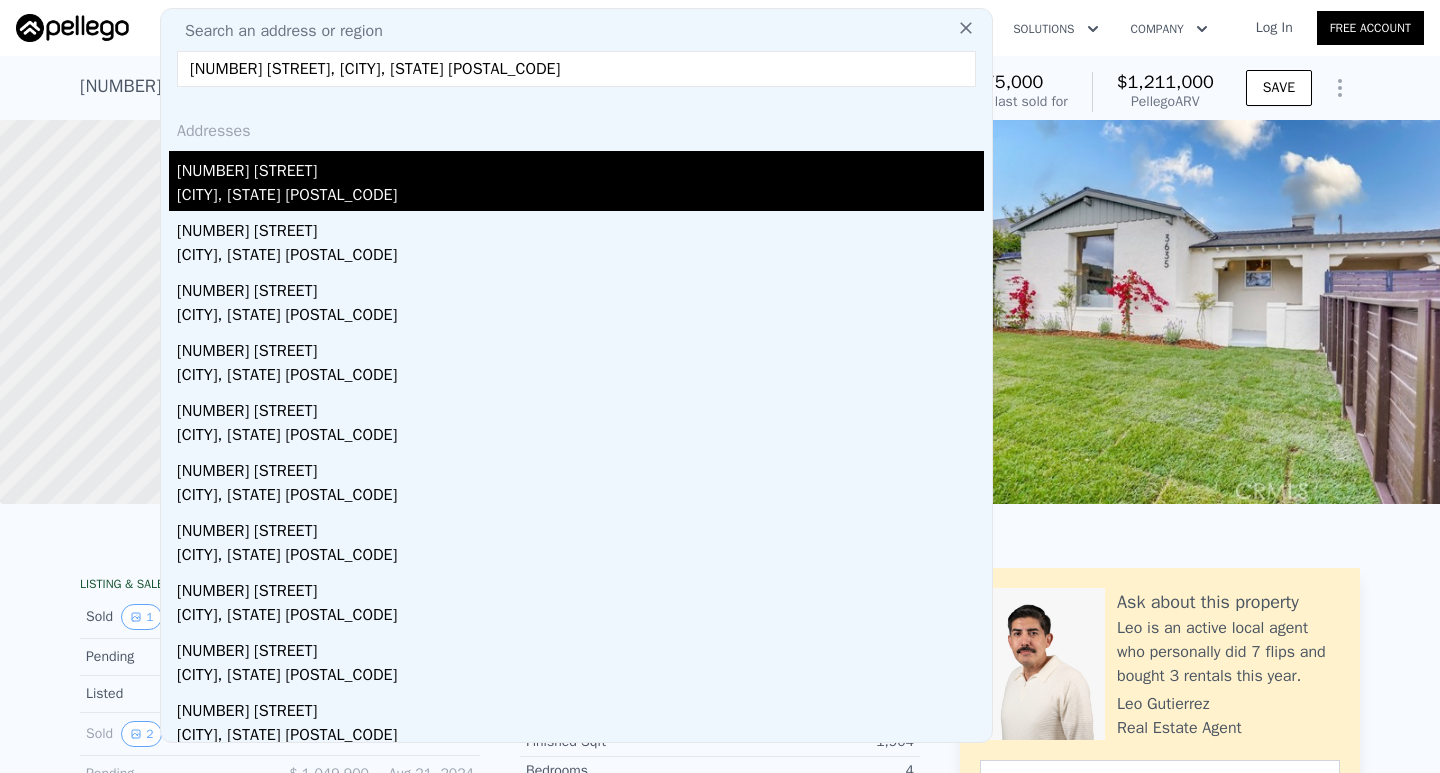 type on "2340 W Saint Anne Pl, Santa Ana, CA 92704" 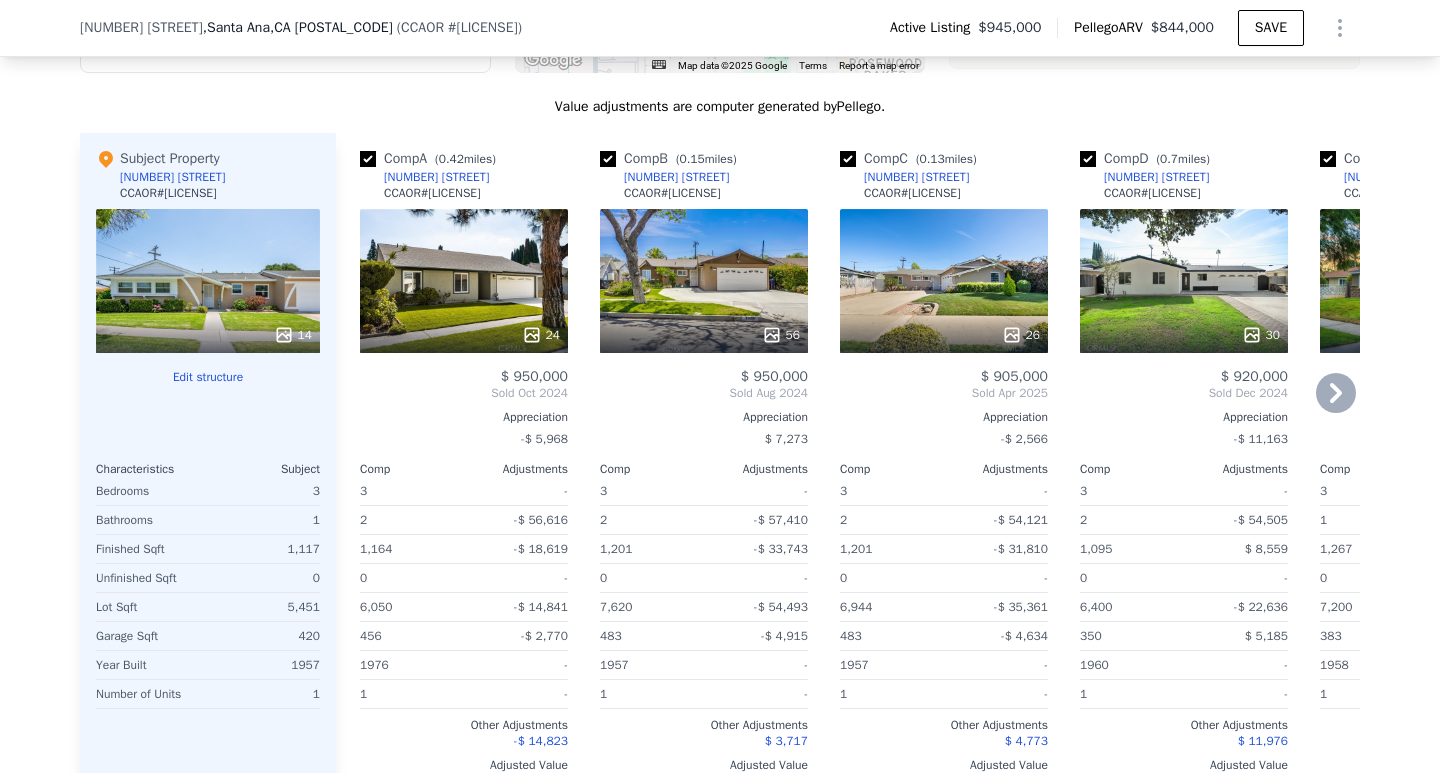 scroll, scrollTop: 1993, scrollLeft: 0, axis: vertical 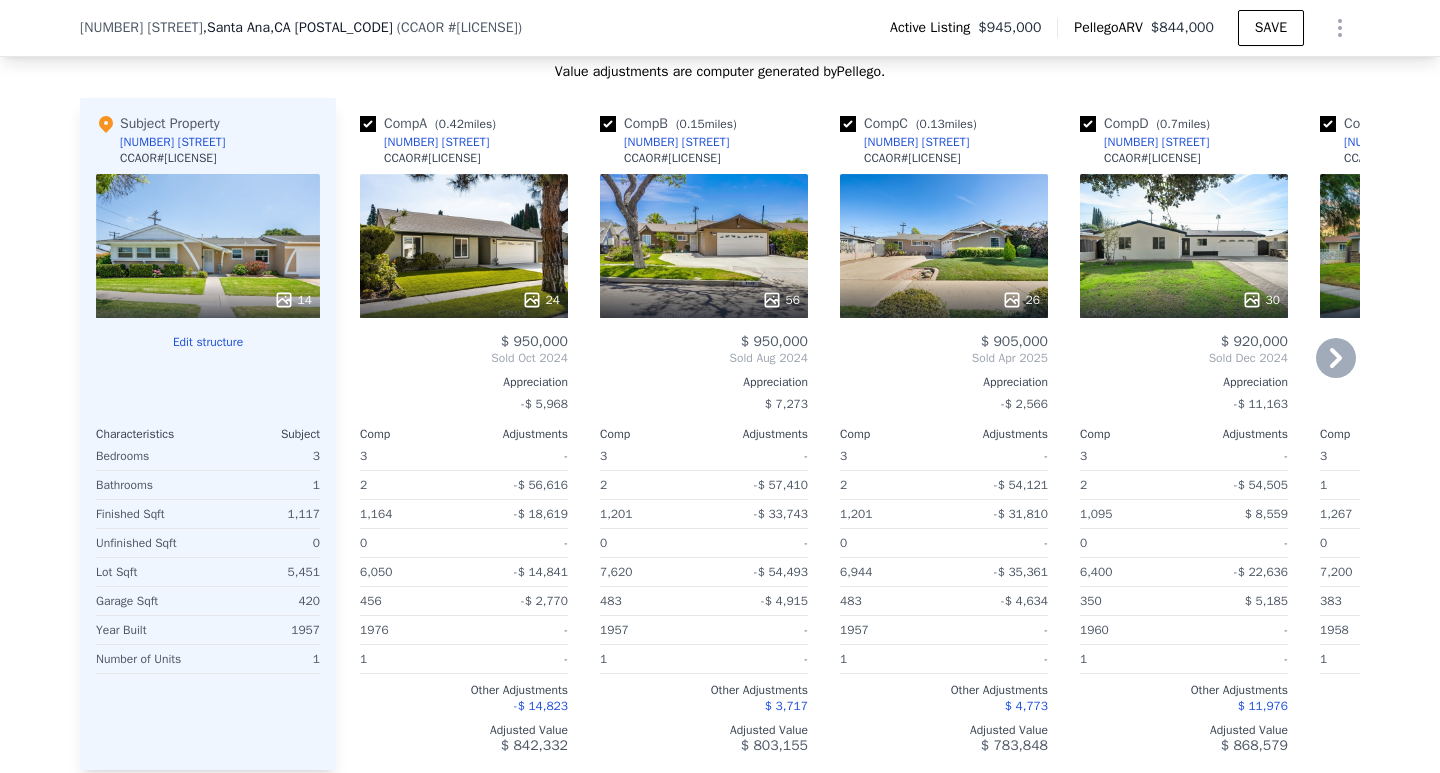 click on "56" at bounding box center (704, 246) 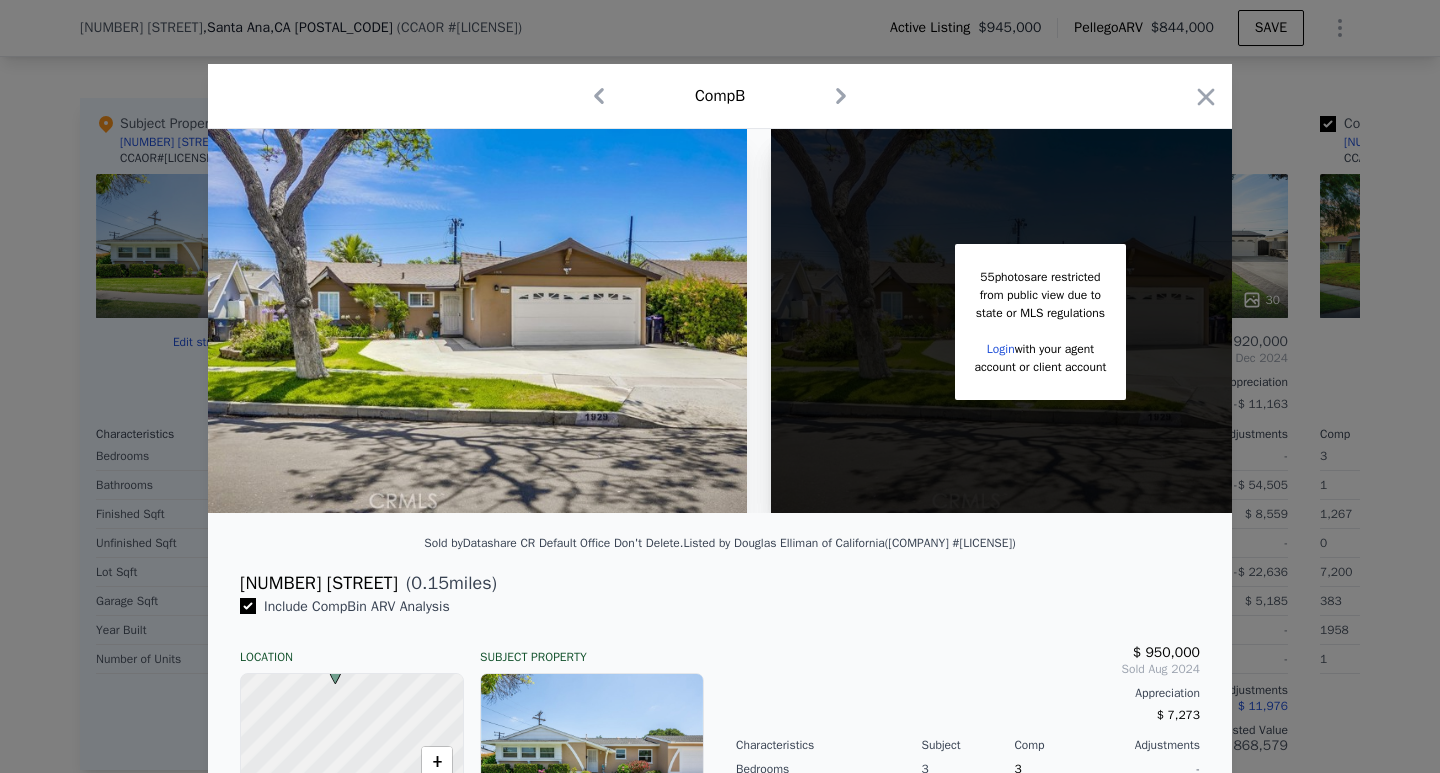 click 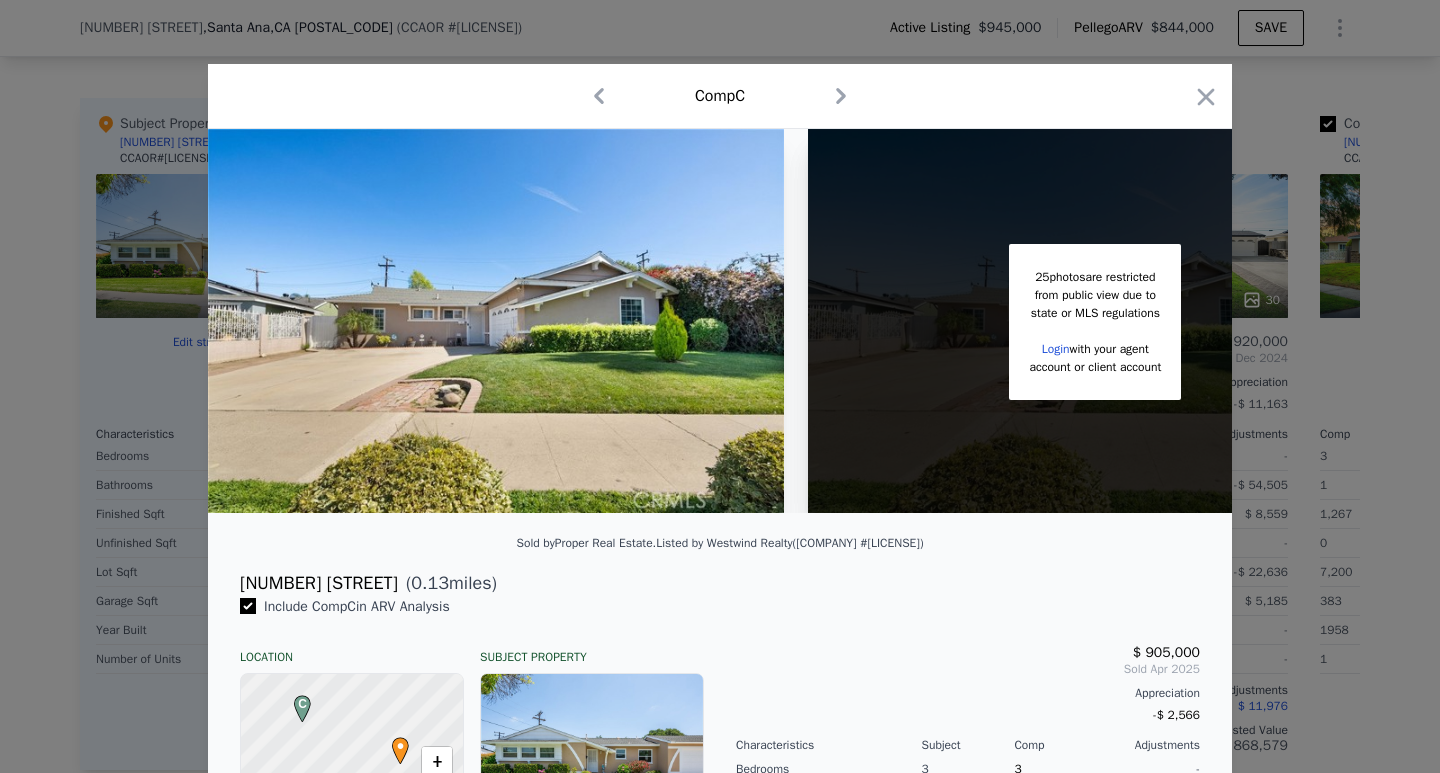 click 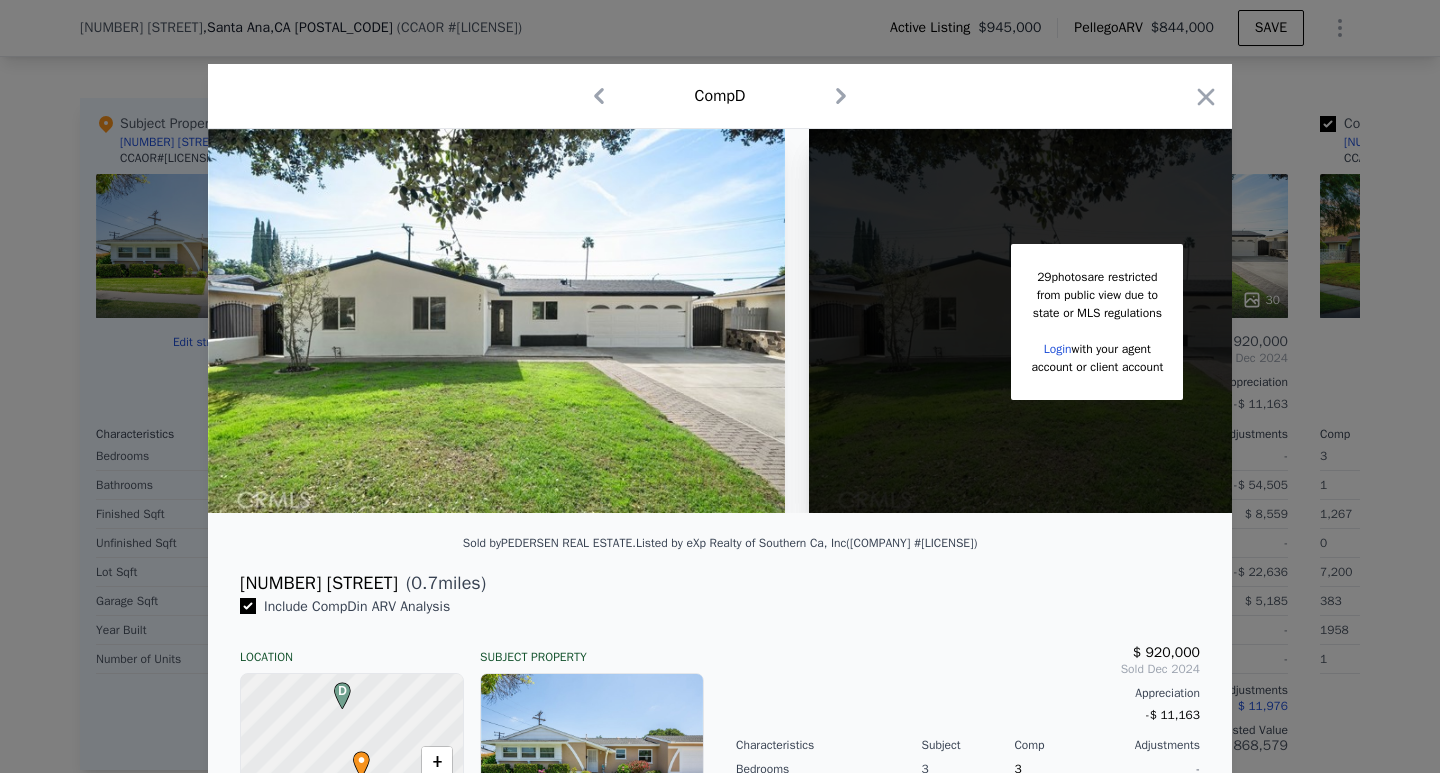 click 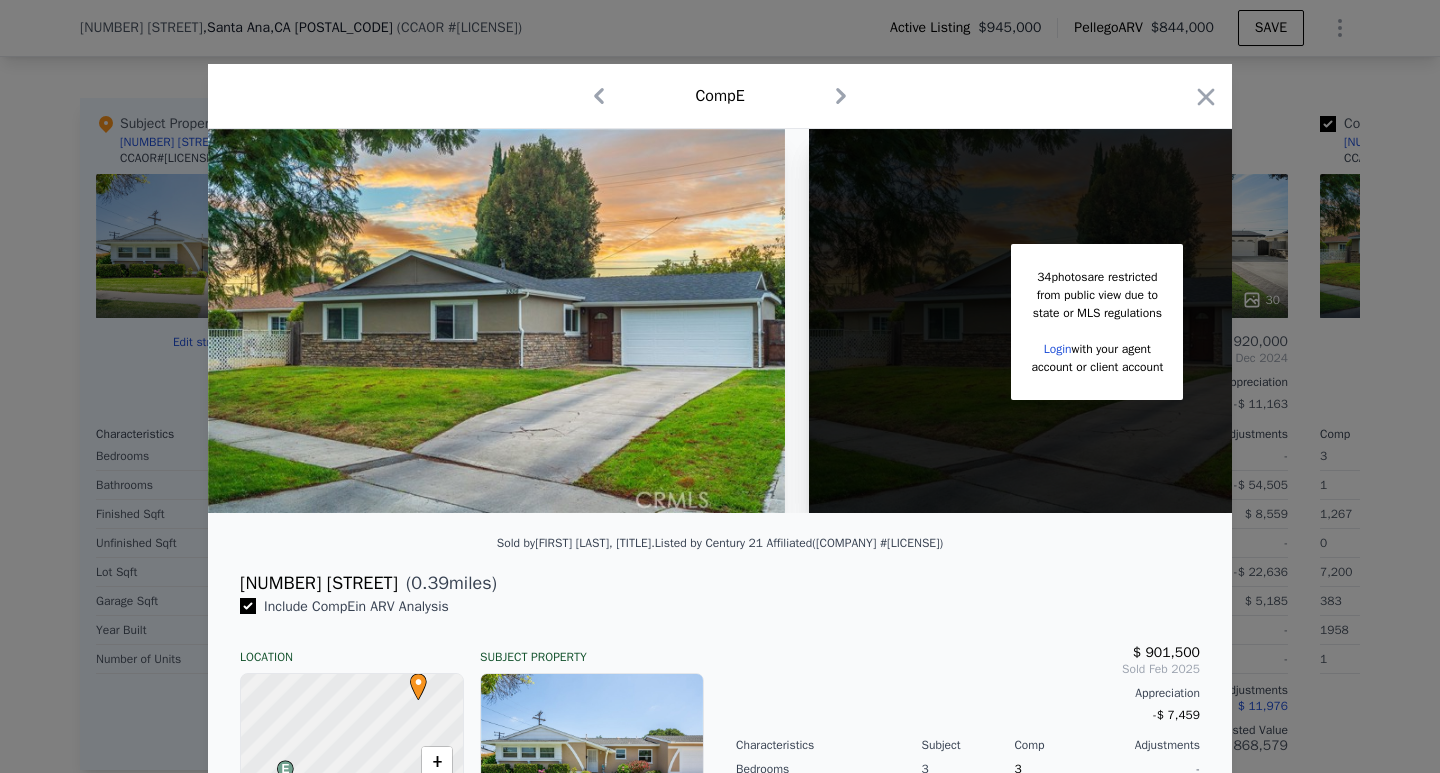 click 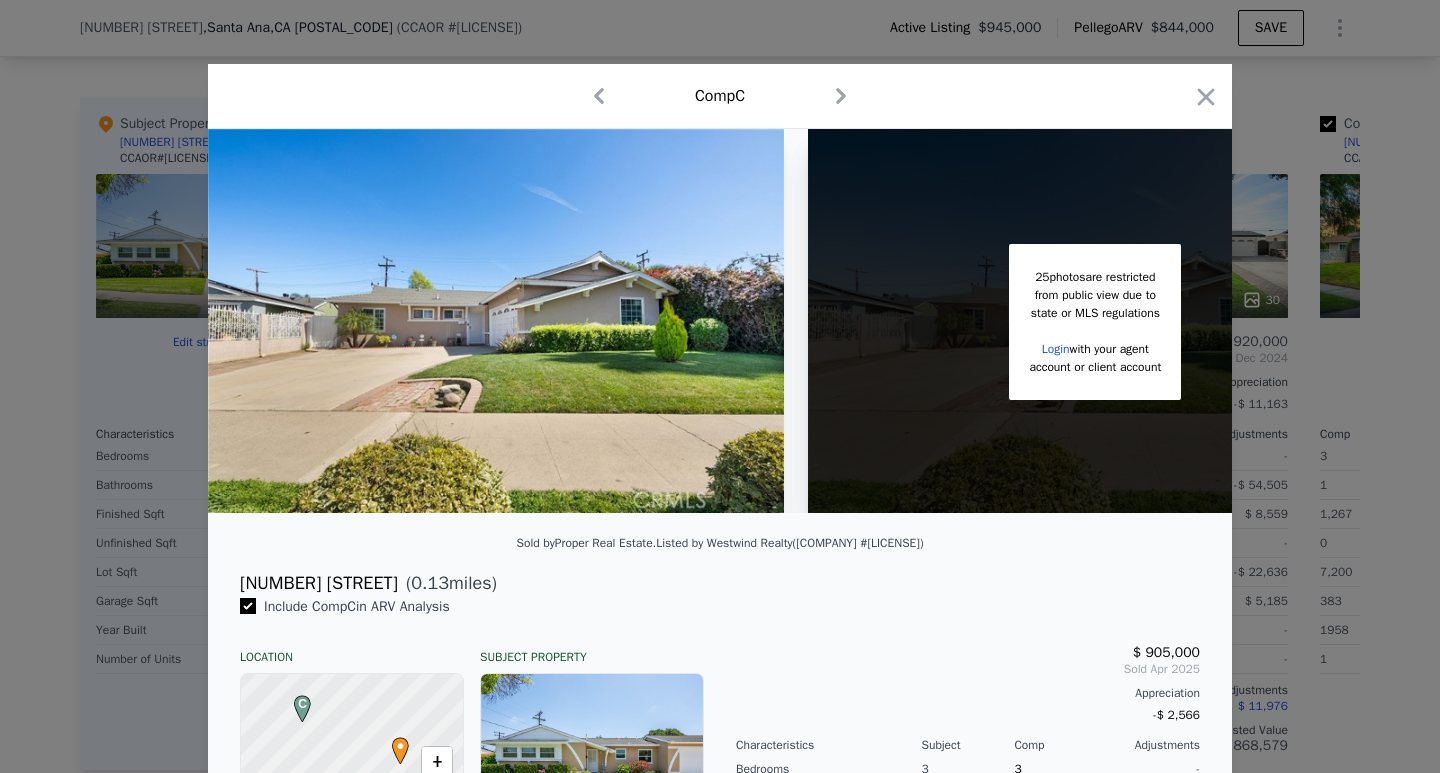 click 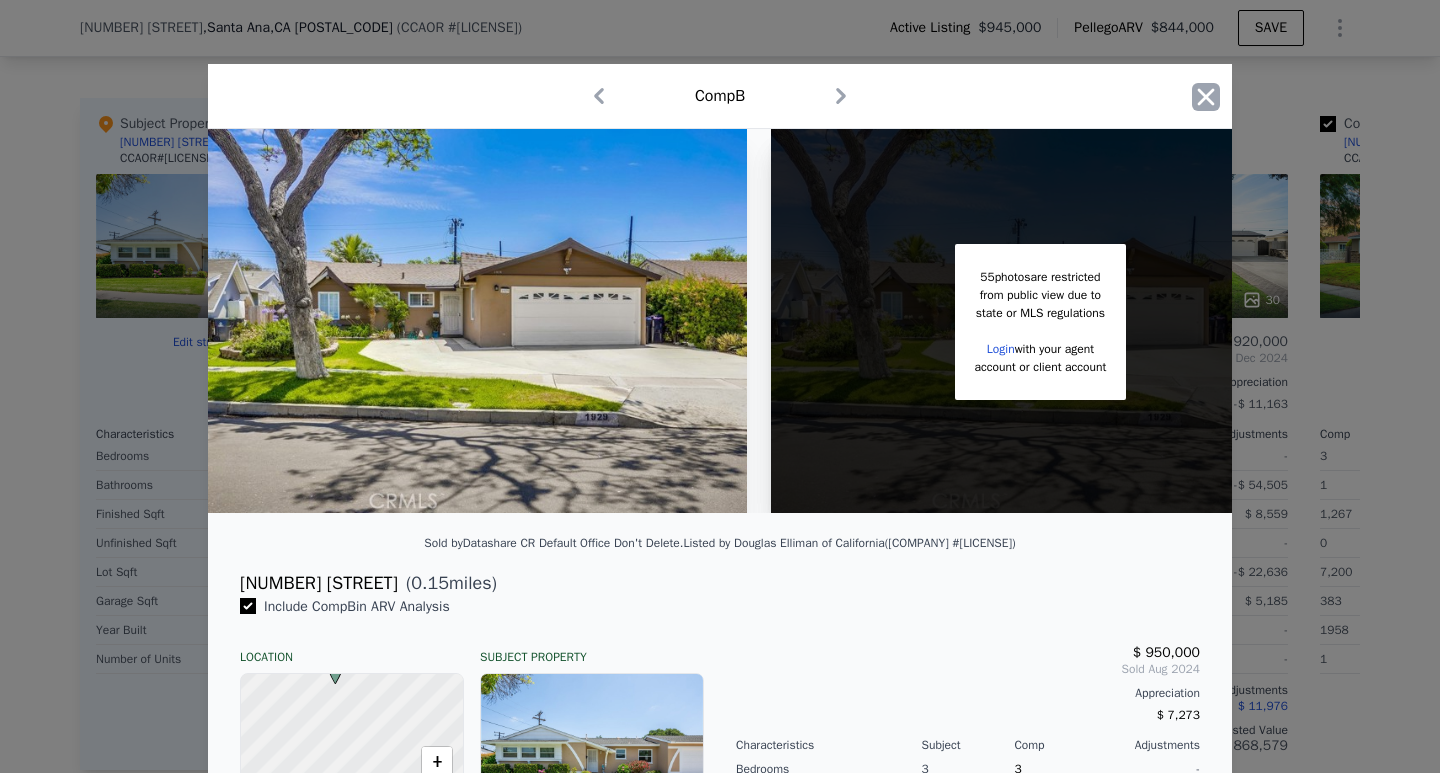 click 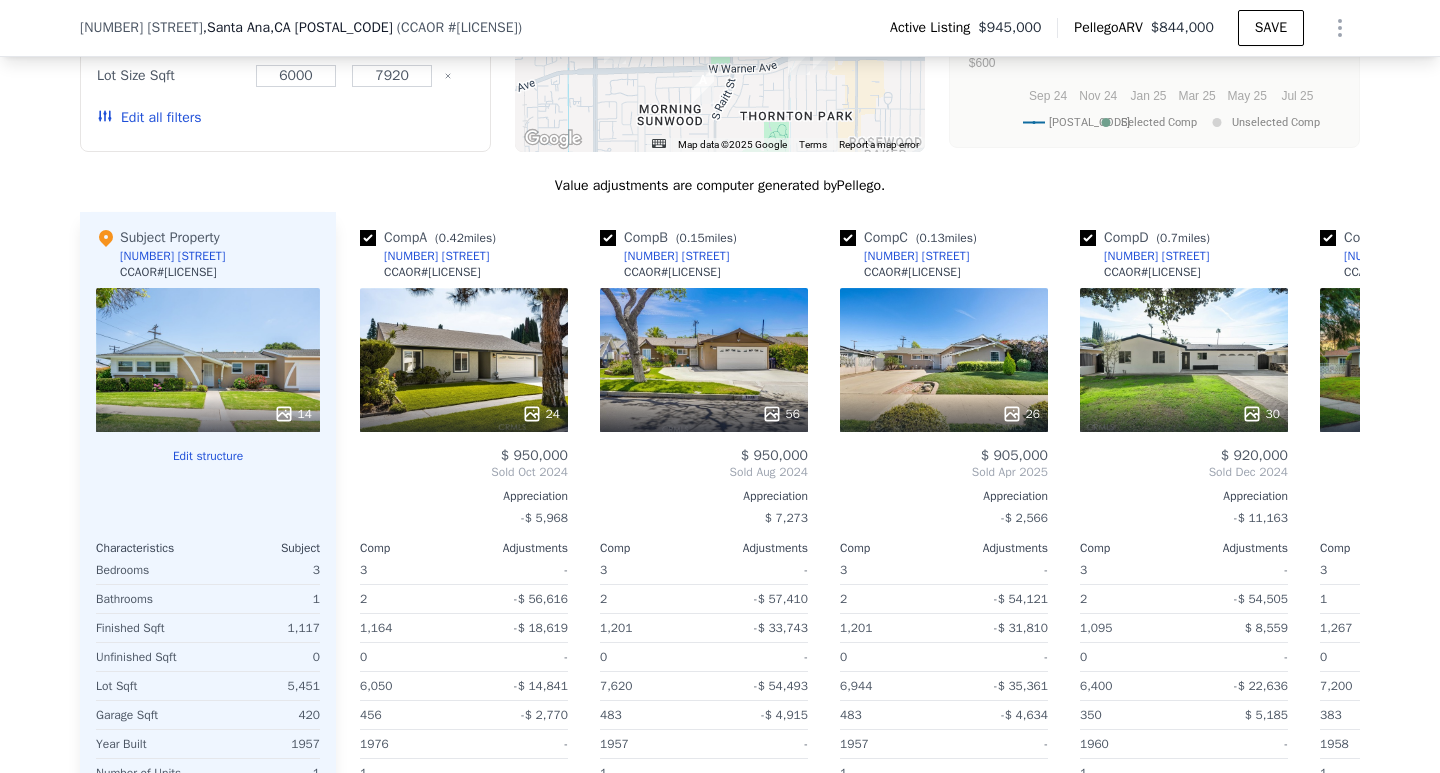 scroll, scrollTop: 1893, scrollLeft: 0, axis: vertical 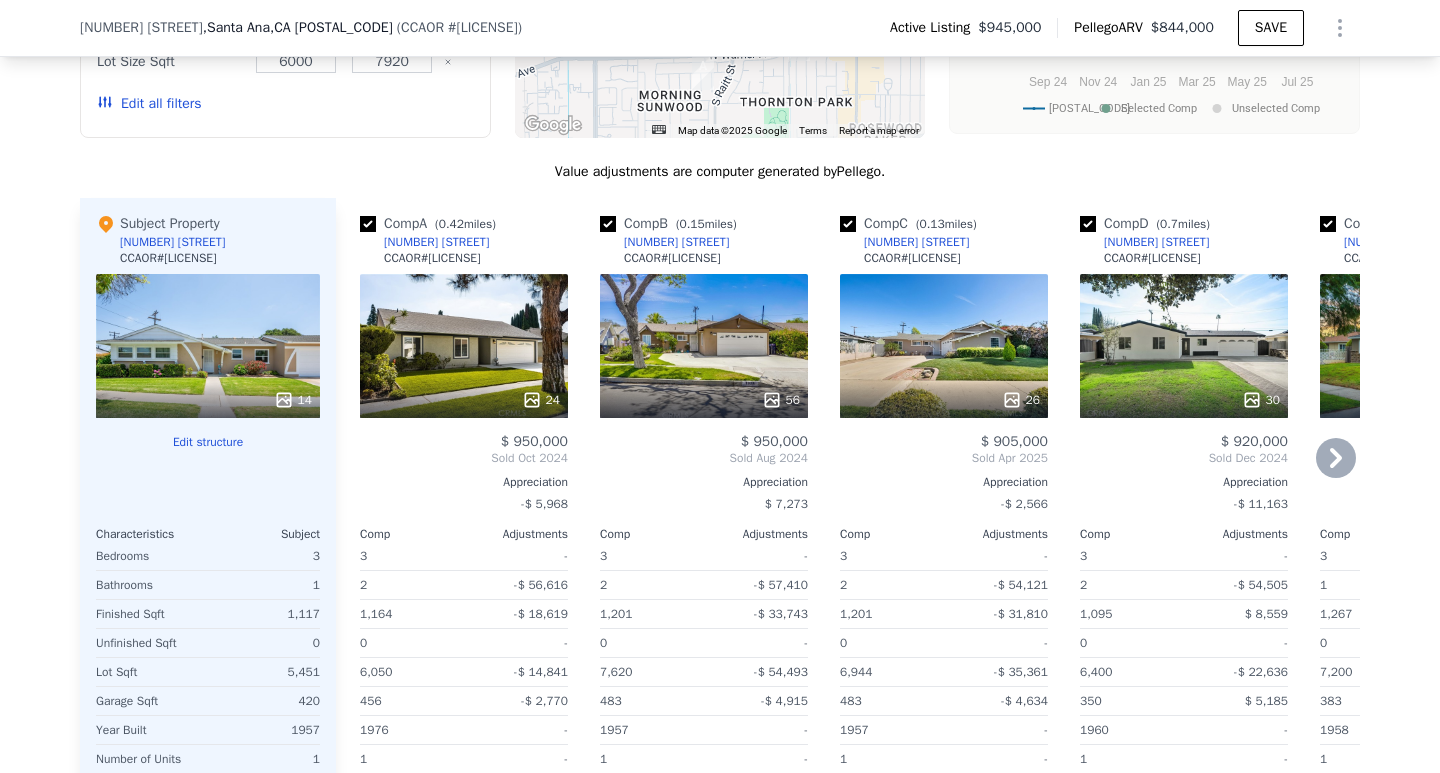 drag, startPoint x: 707, startPoint y: 255, endPoint x: 634, endPoint y: 263, distance: 73.43705 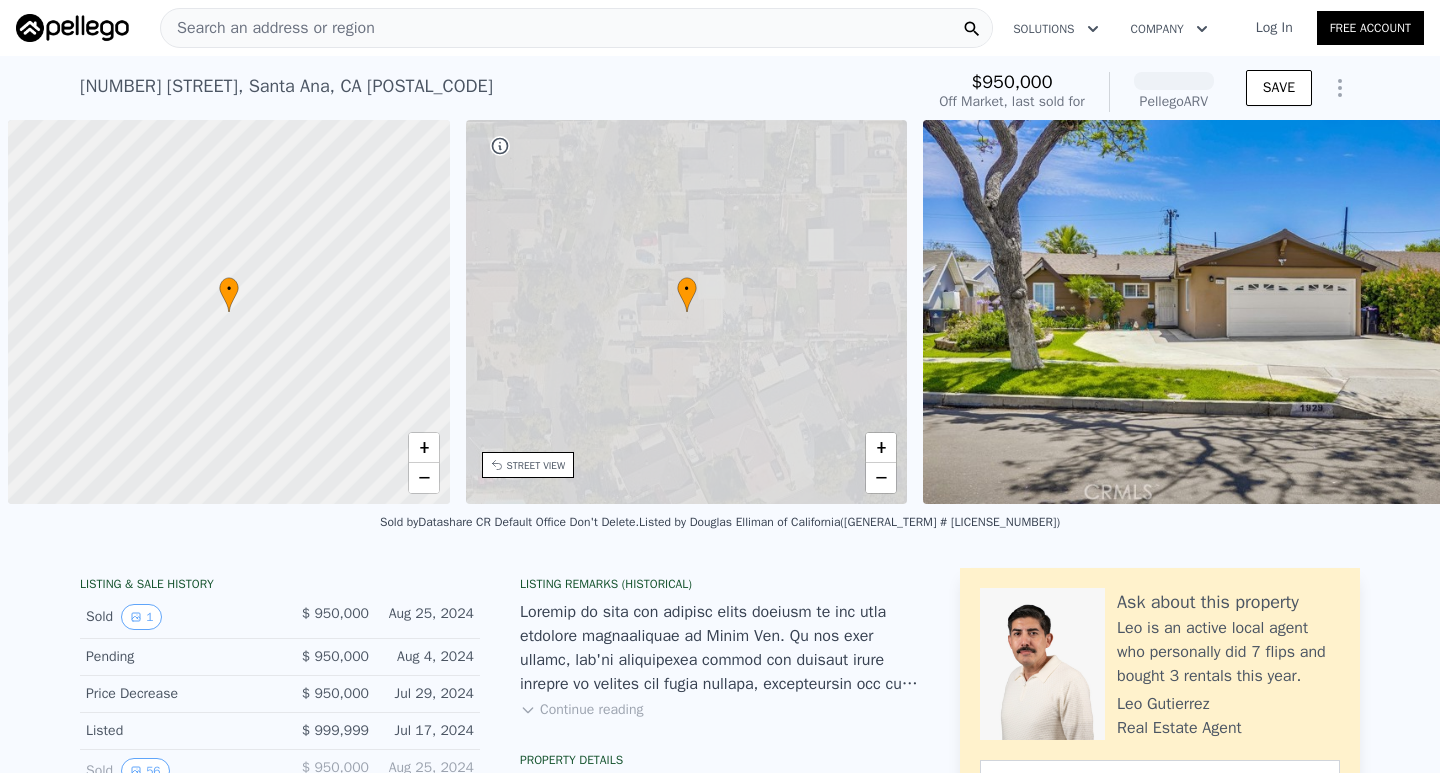 scroll, scrollTop: 0, scrollLeft: 0, axis: both 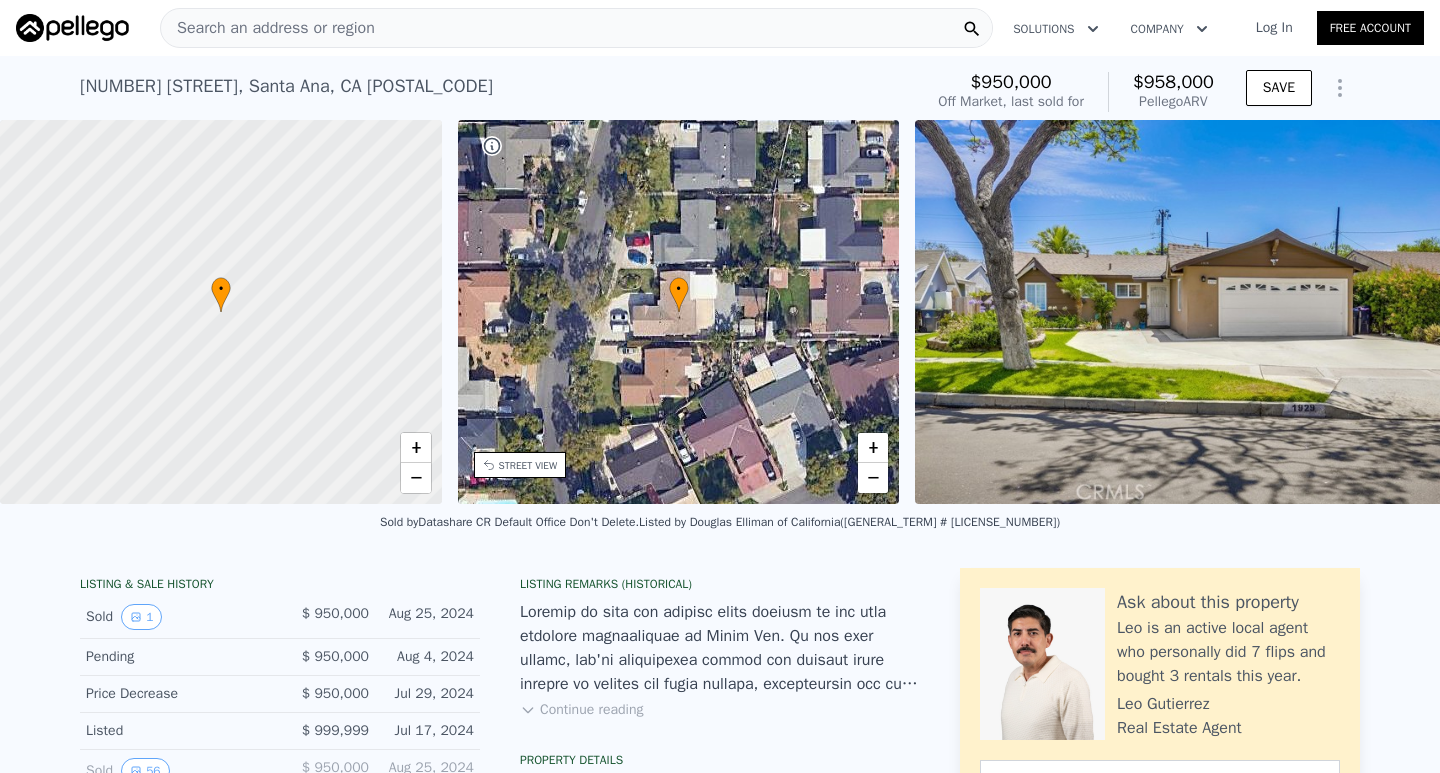 drag, startPoint x: 74, startPoint y: 92, endPoint x: 423, endPoint y: 81, distance: 349.1733 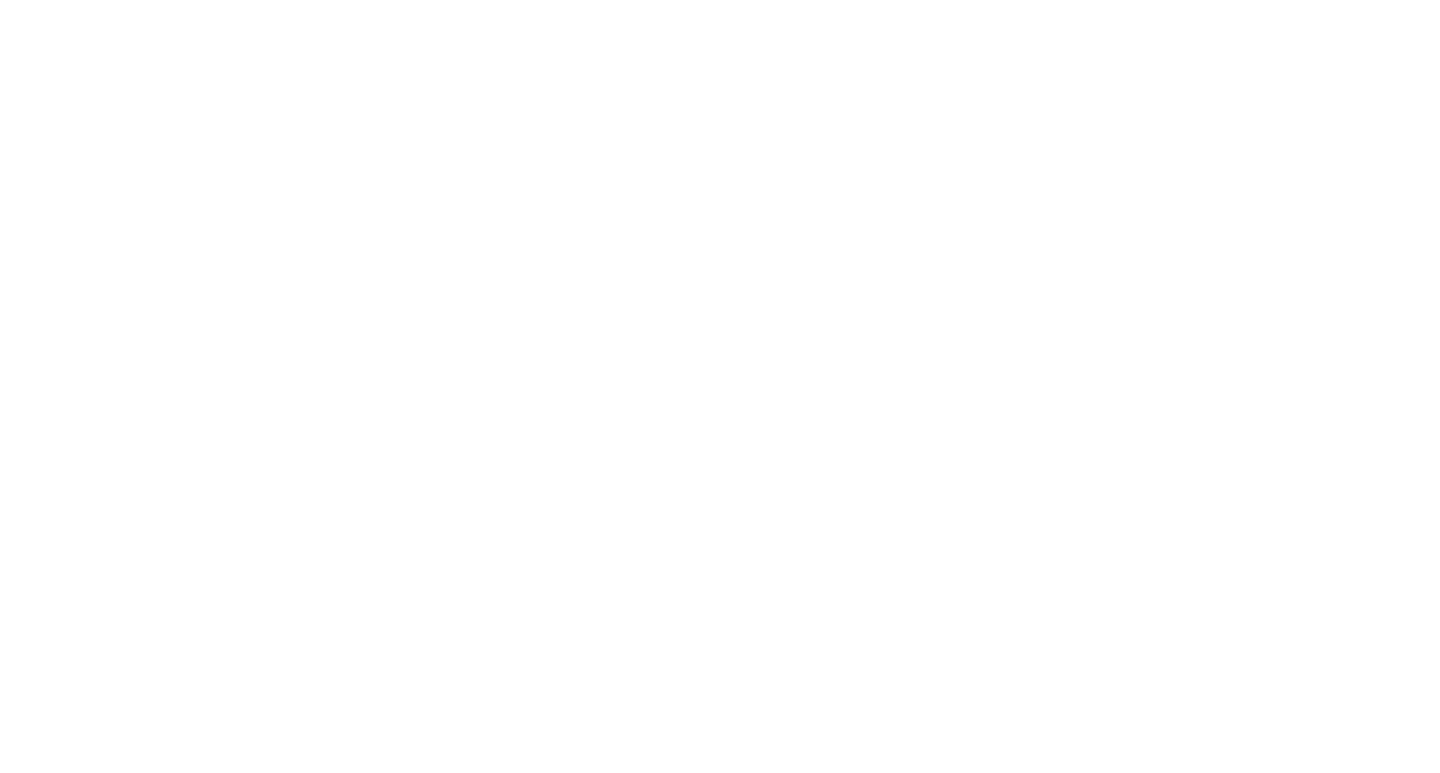 scroll, scrollTop: 0, scrollLeft: 0, axis: both 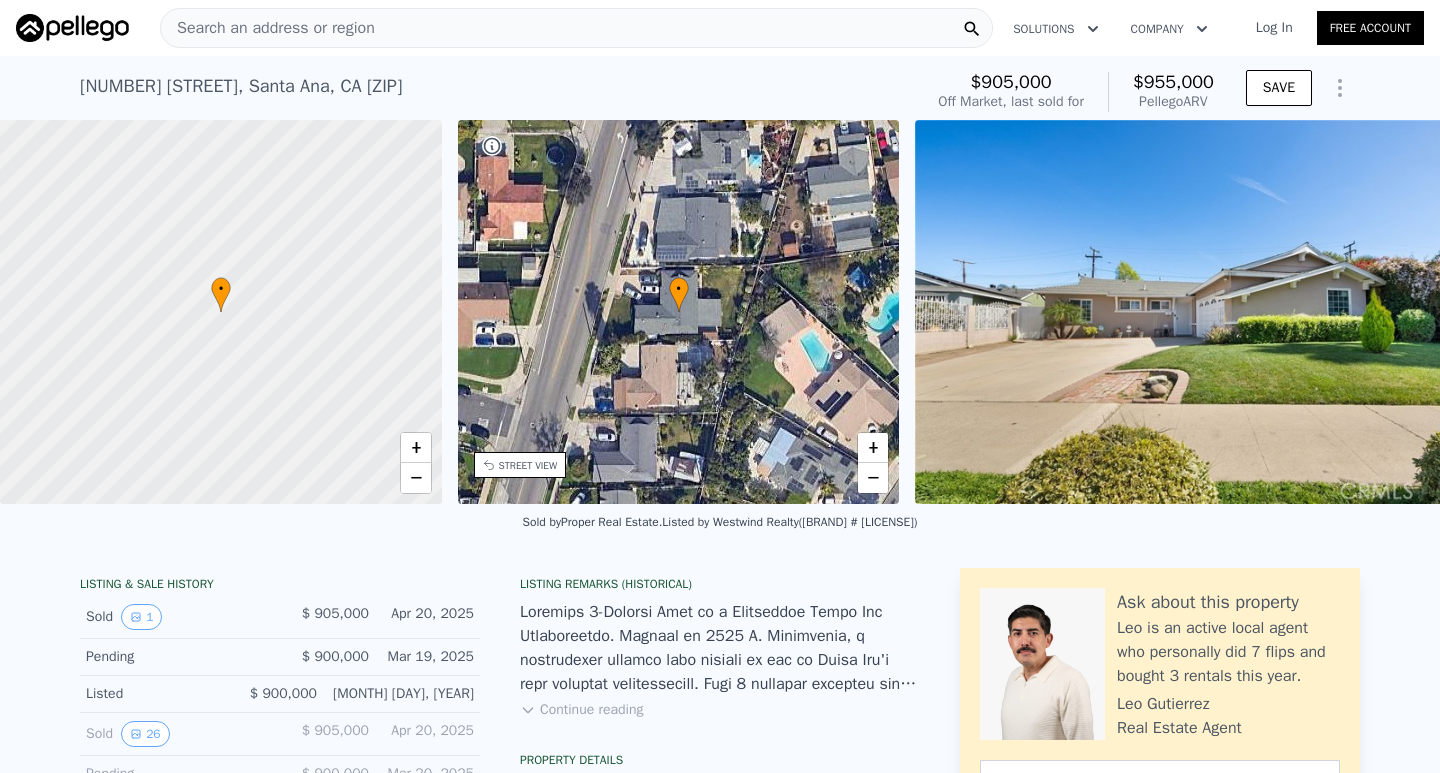 click on "2021 S Greenville St ,   Santa Ana ,   CA   92704 Sold Apr 2025 for  $905k (~ARV  $955k ) $905,000 Off Market, last sold for $955,000 Pellego  ARV SAVE" at bounding box center (720, 88) 